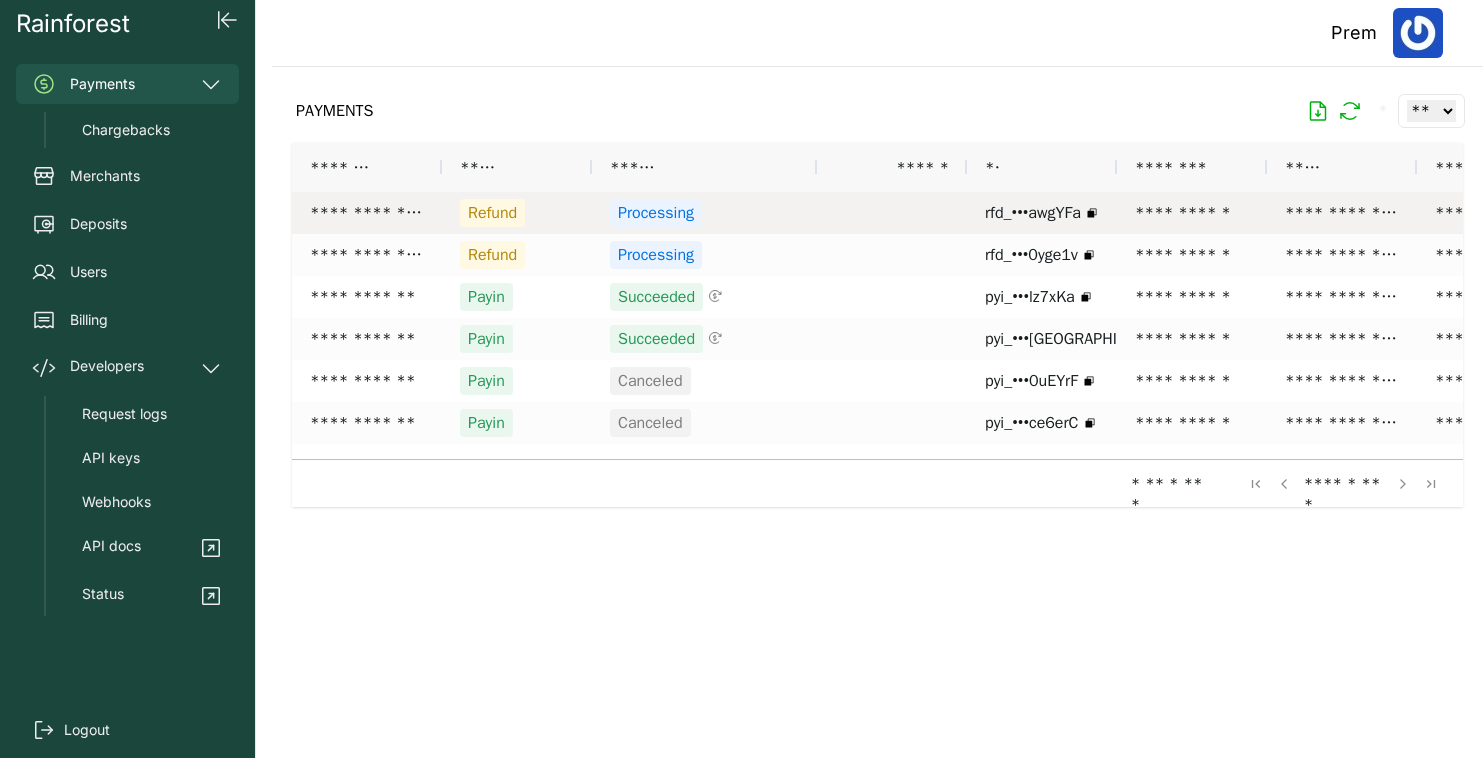 scroll, scrollTop: 0, scrollLeft: 0, axis: both 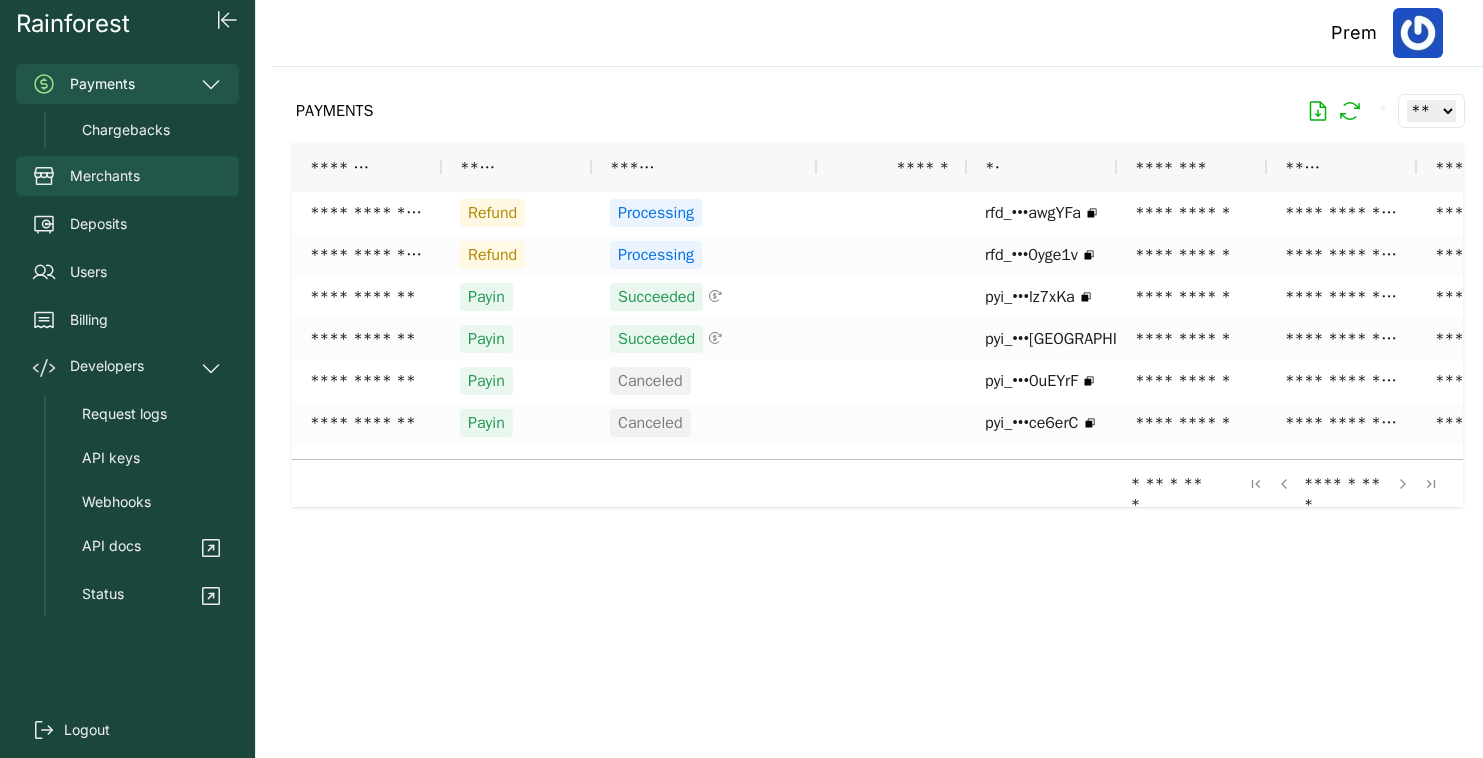 click on "Merchants" at bounding box center (127, 176) 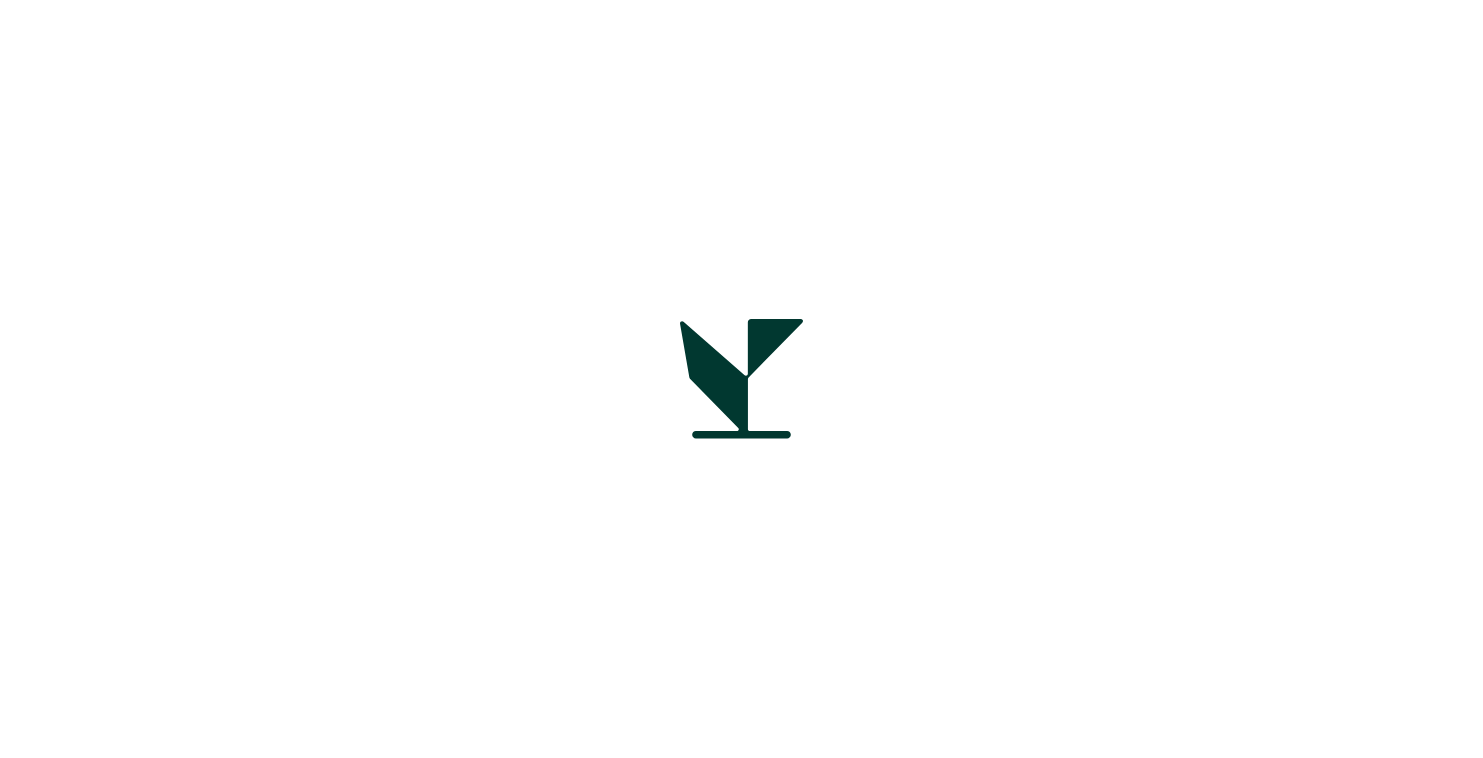 scroll, scrollTop: 0, scrollLeft: 0, axis: both 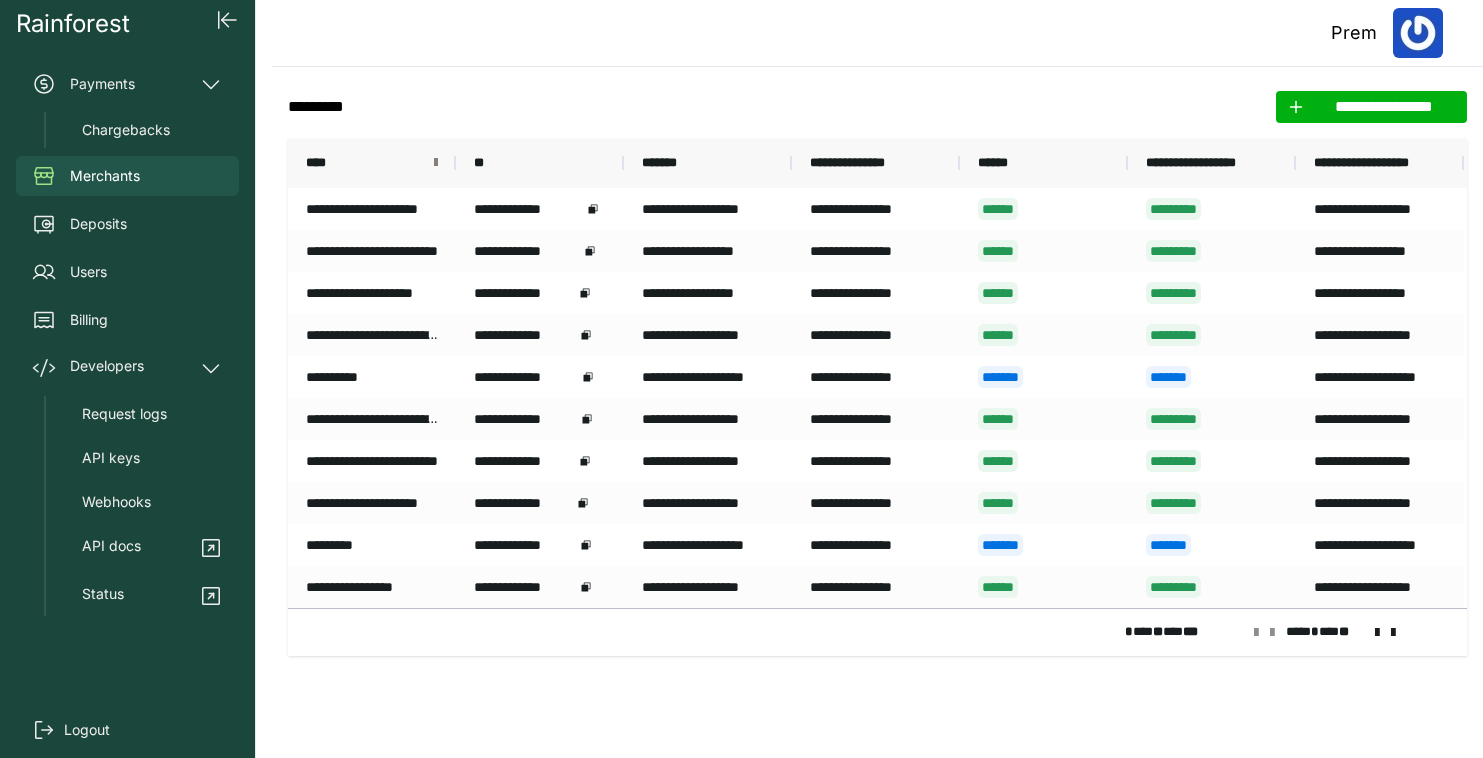 click at bounding box center (436, 163) 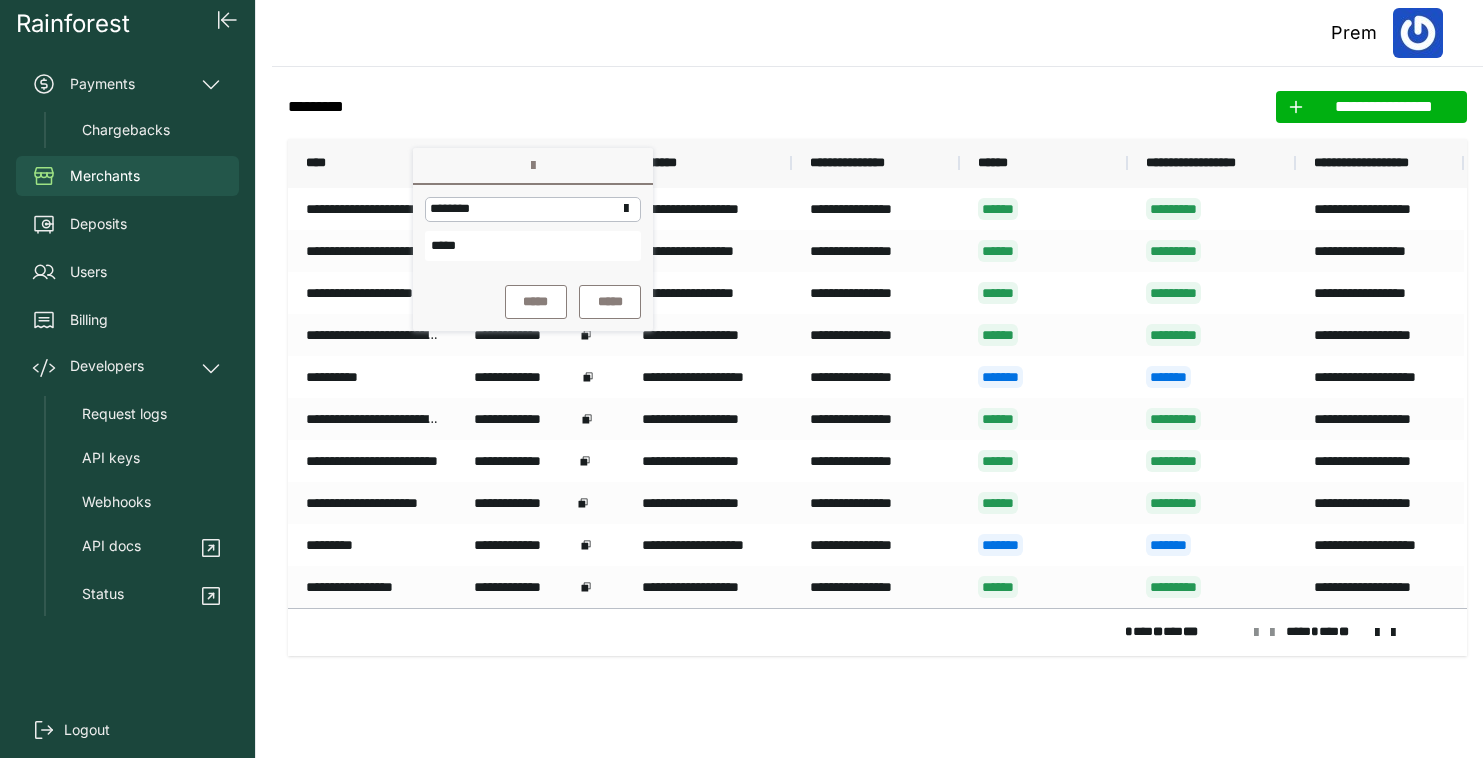 type on "*****" 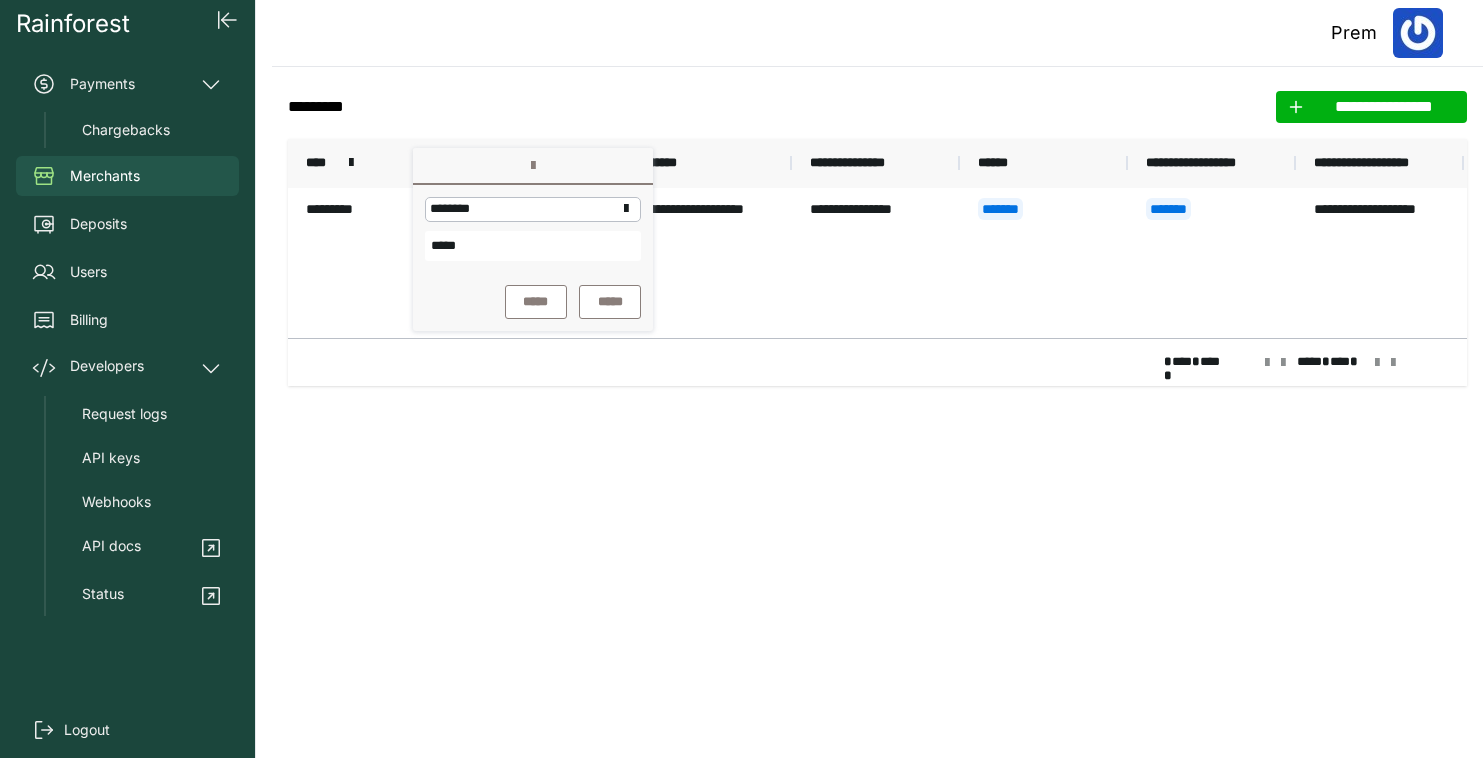 click on "**********" 